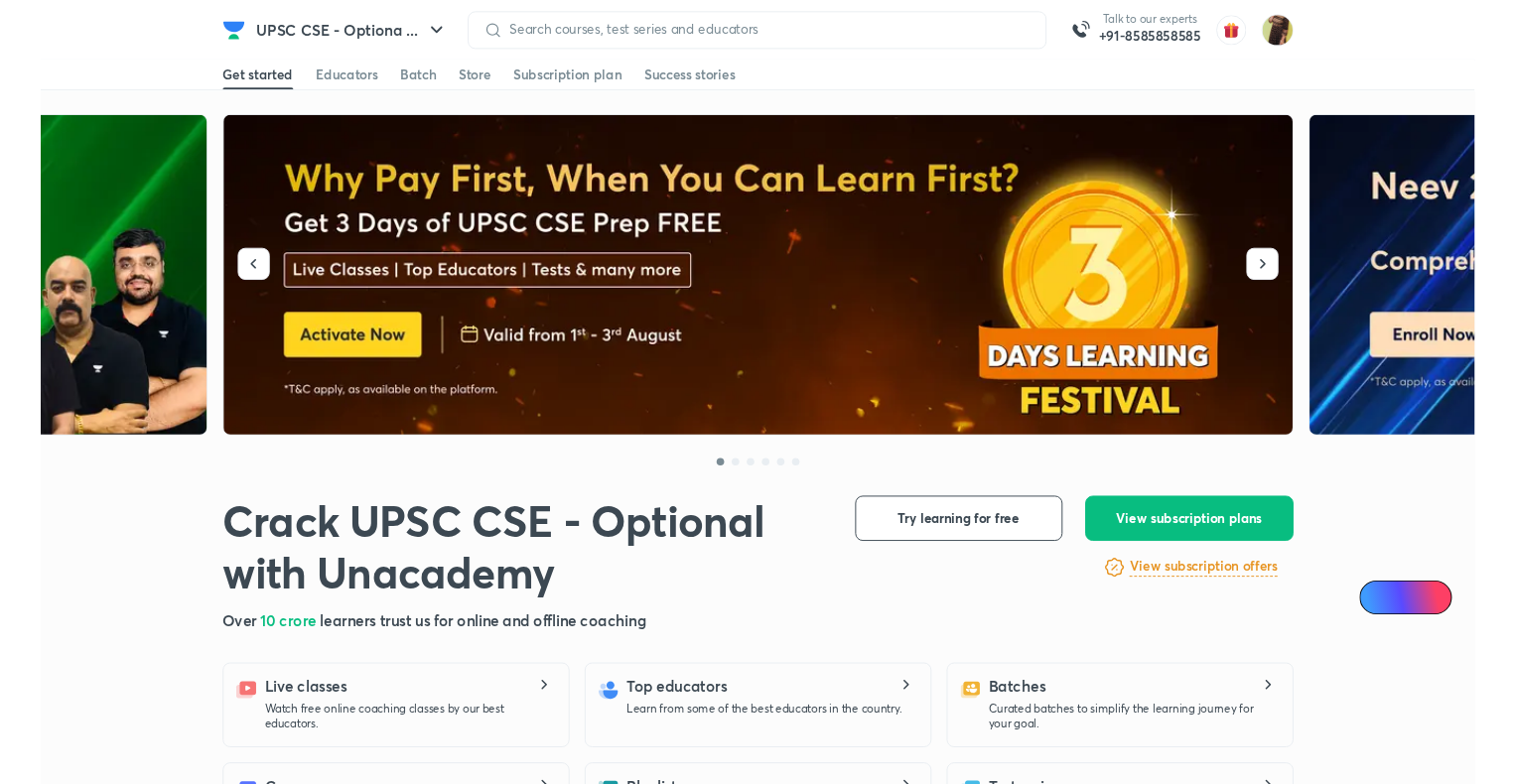 scroll, scrollTop: 0, scrollLeft: 0, axis: both 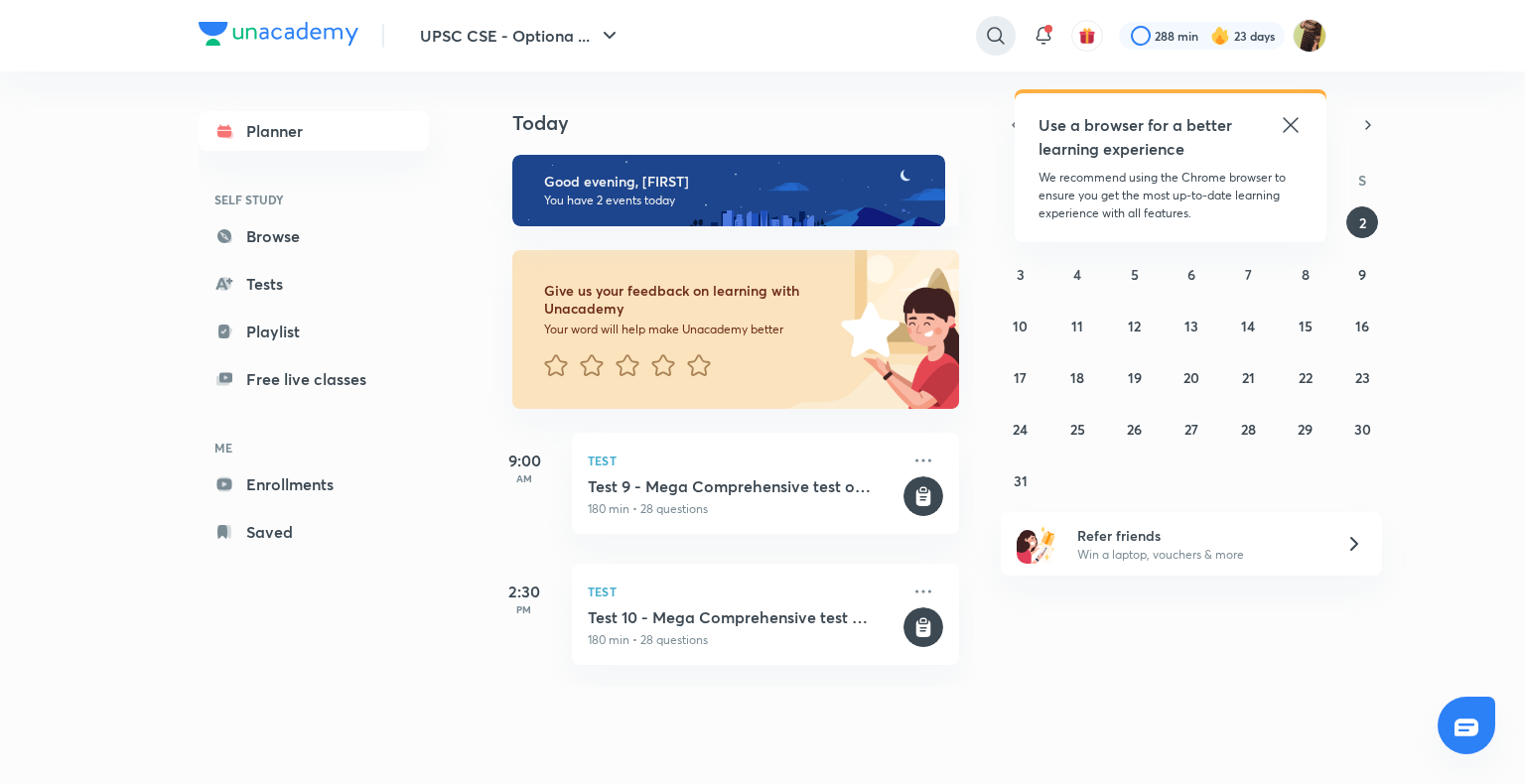 click 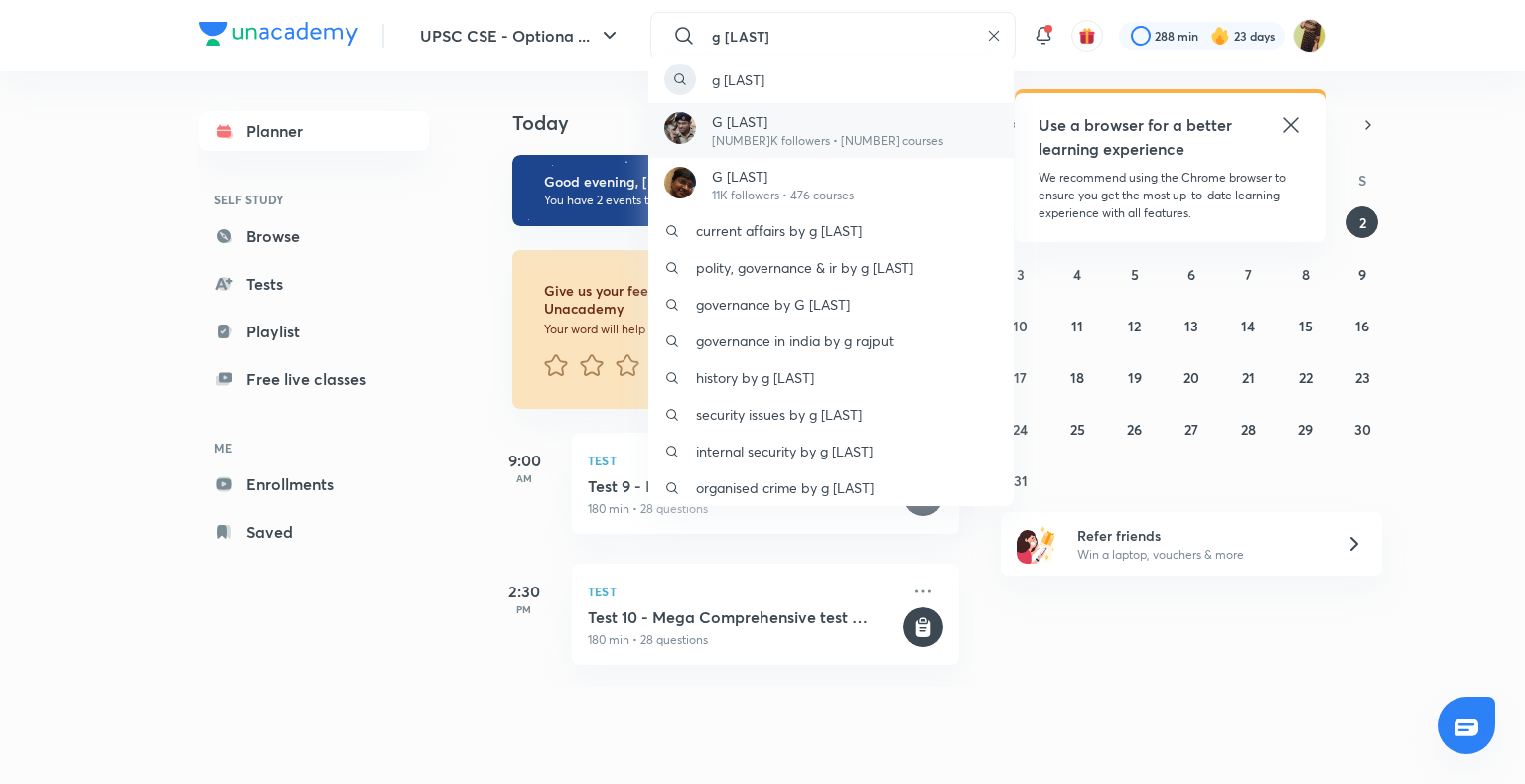 type on "g [LAST]" 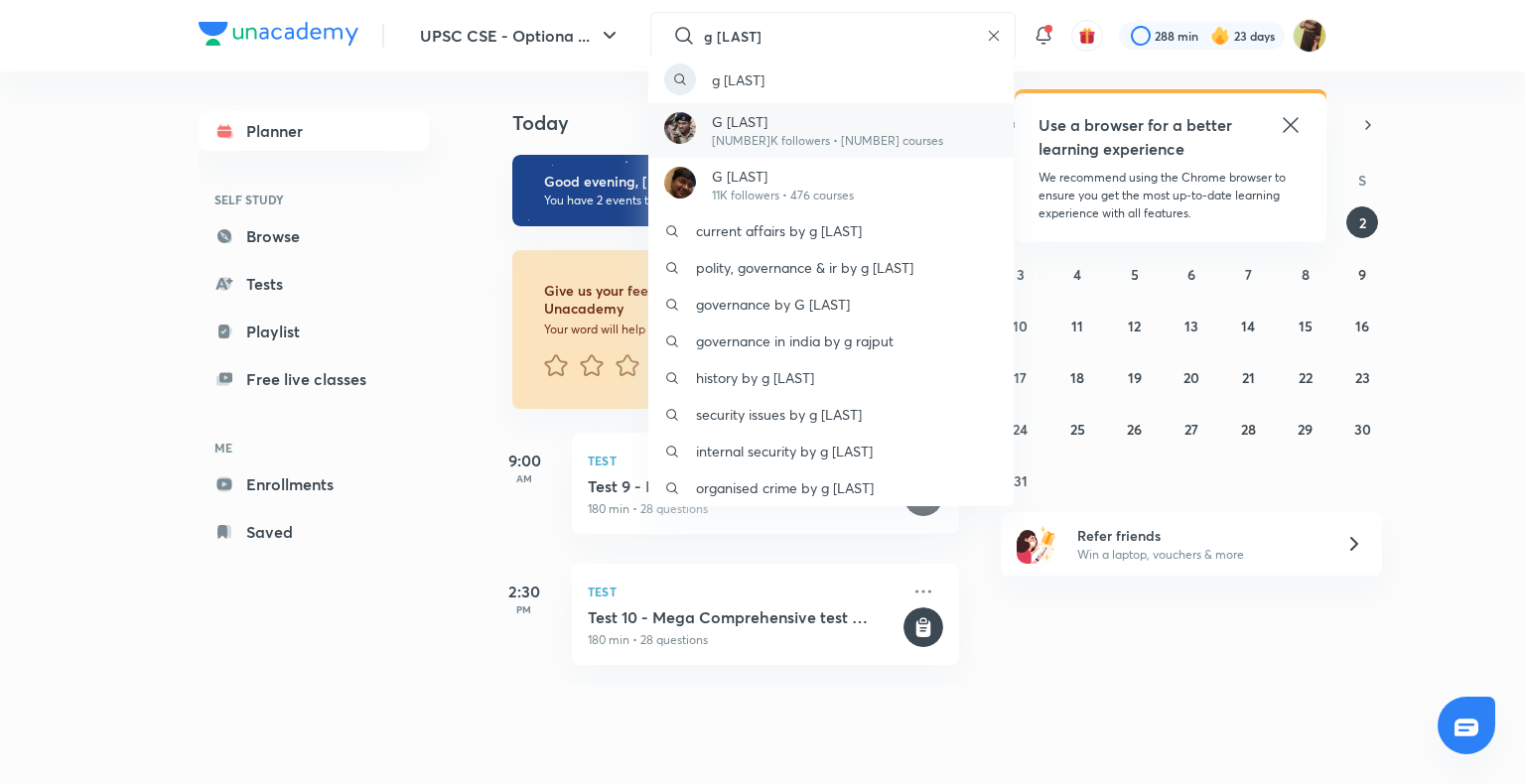 click on "G [LAST]" at bounding box center (827, 121) 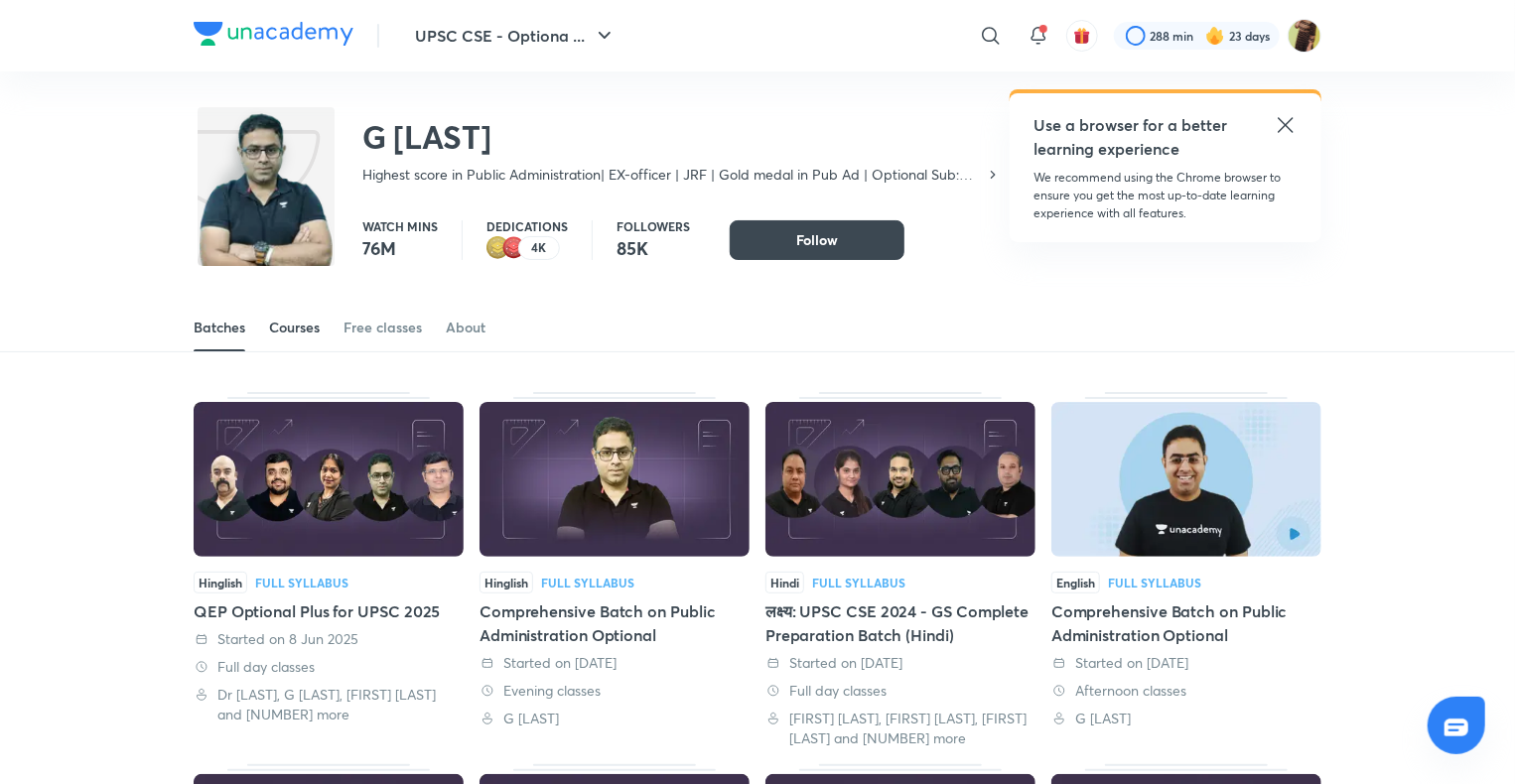 click on "Courses" at bounding box center [294, 327] 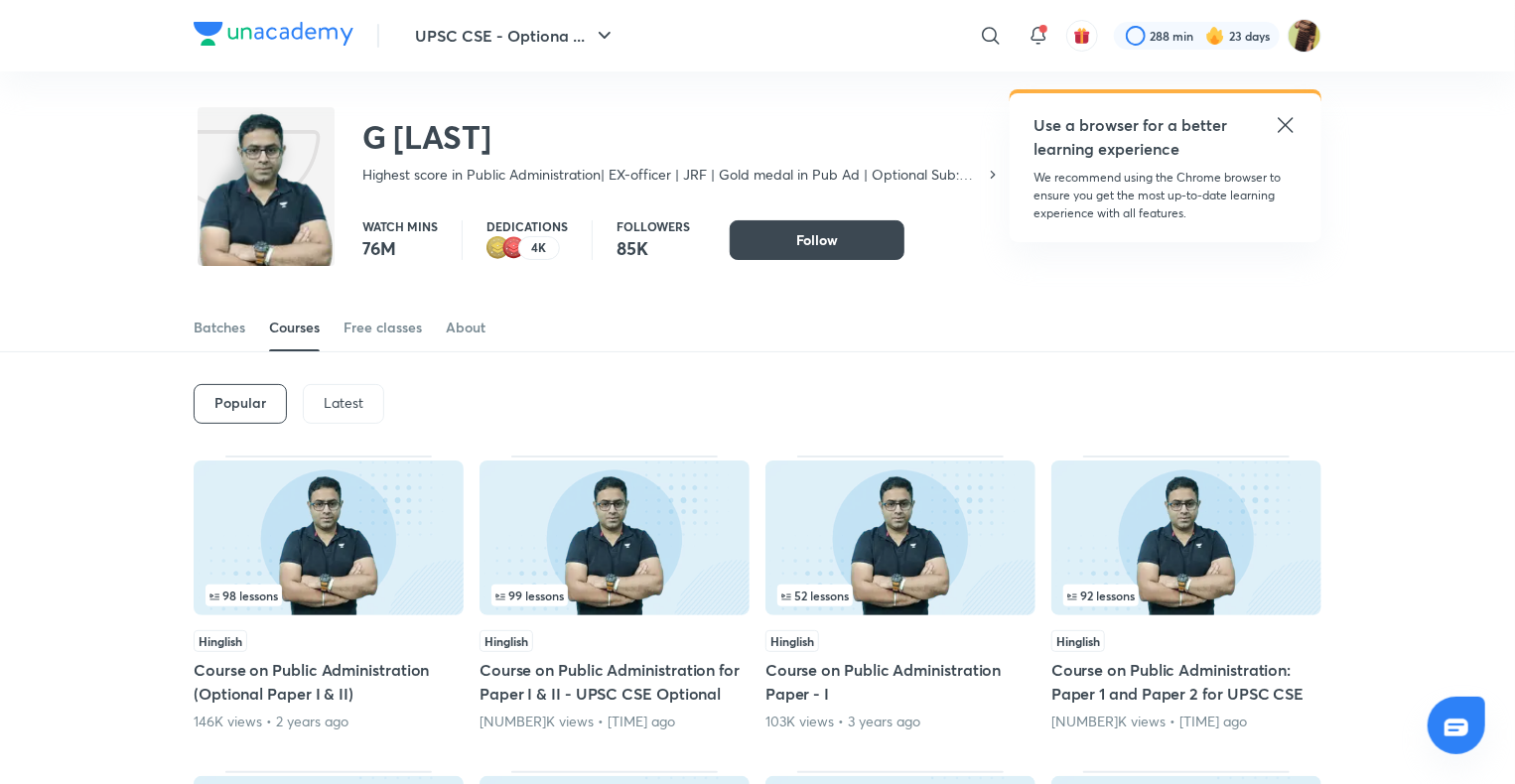 click on "Latest" at bounding box center (344, 404) 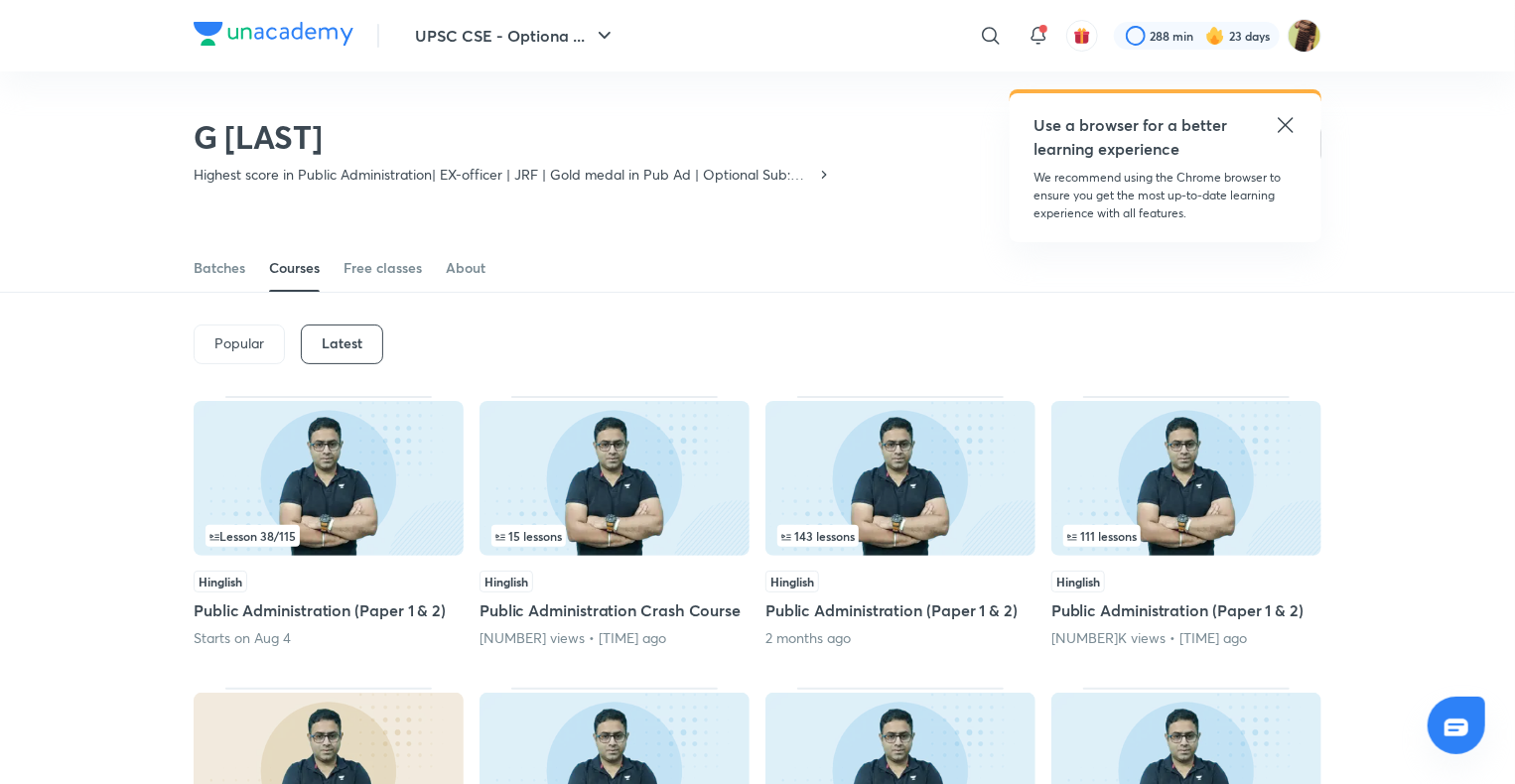 scroll, scrollTop: 197, scrollLeft: 0, axis: vertical 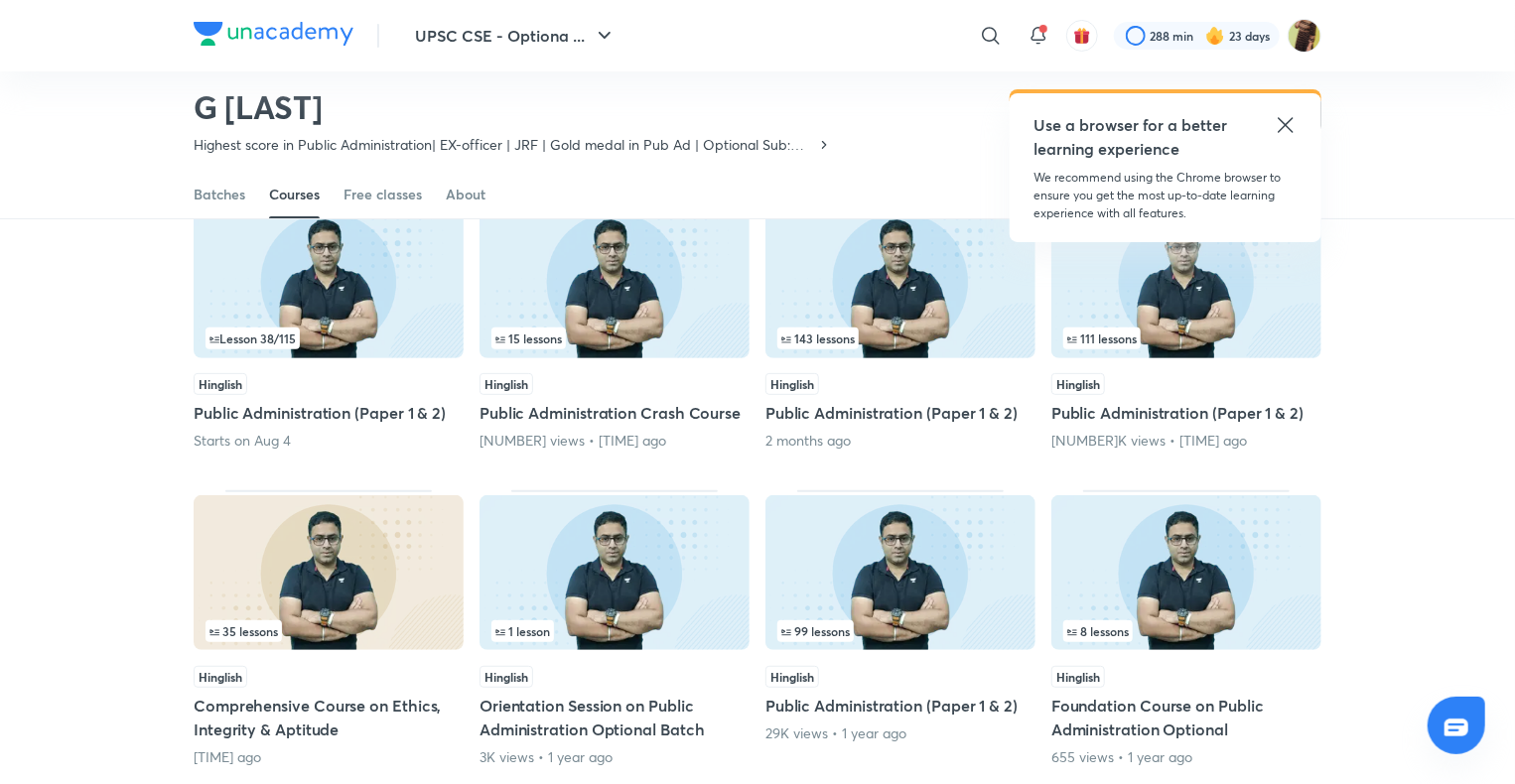 click on "Hinglish" at bounding box center (329, 384) 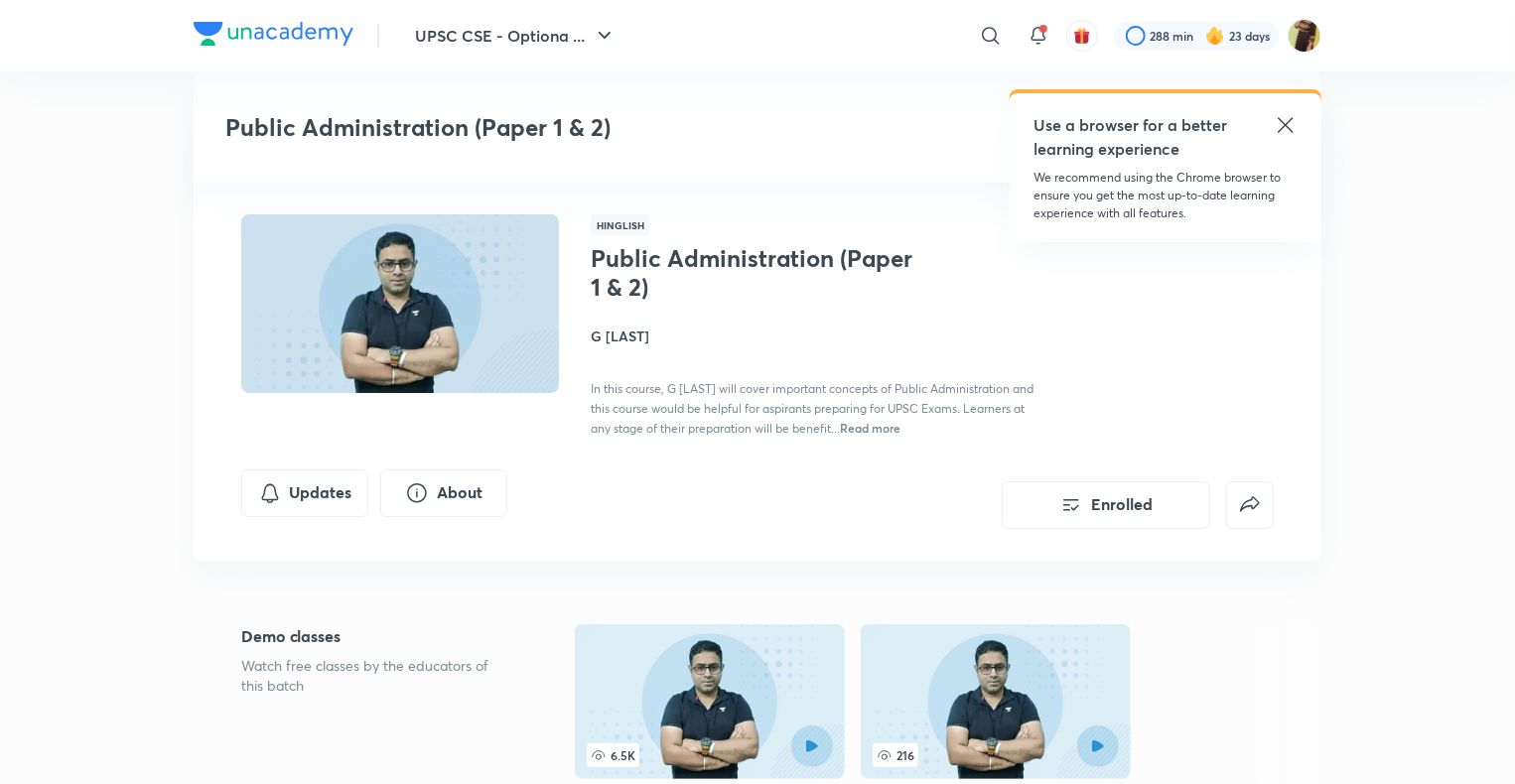 scroll, scrollTop: 770, scrollLeft: 0, axis: vertical 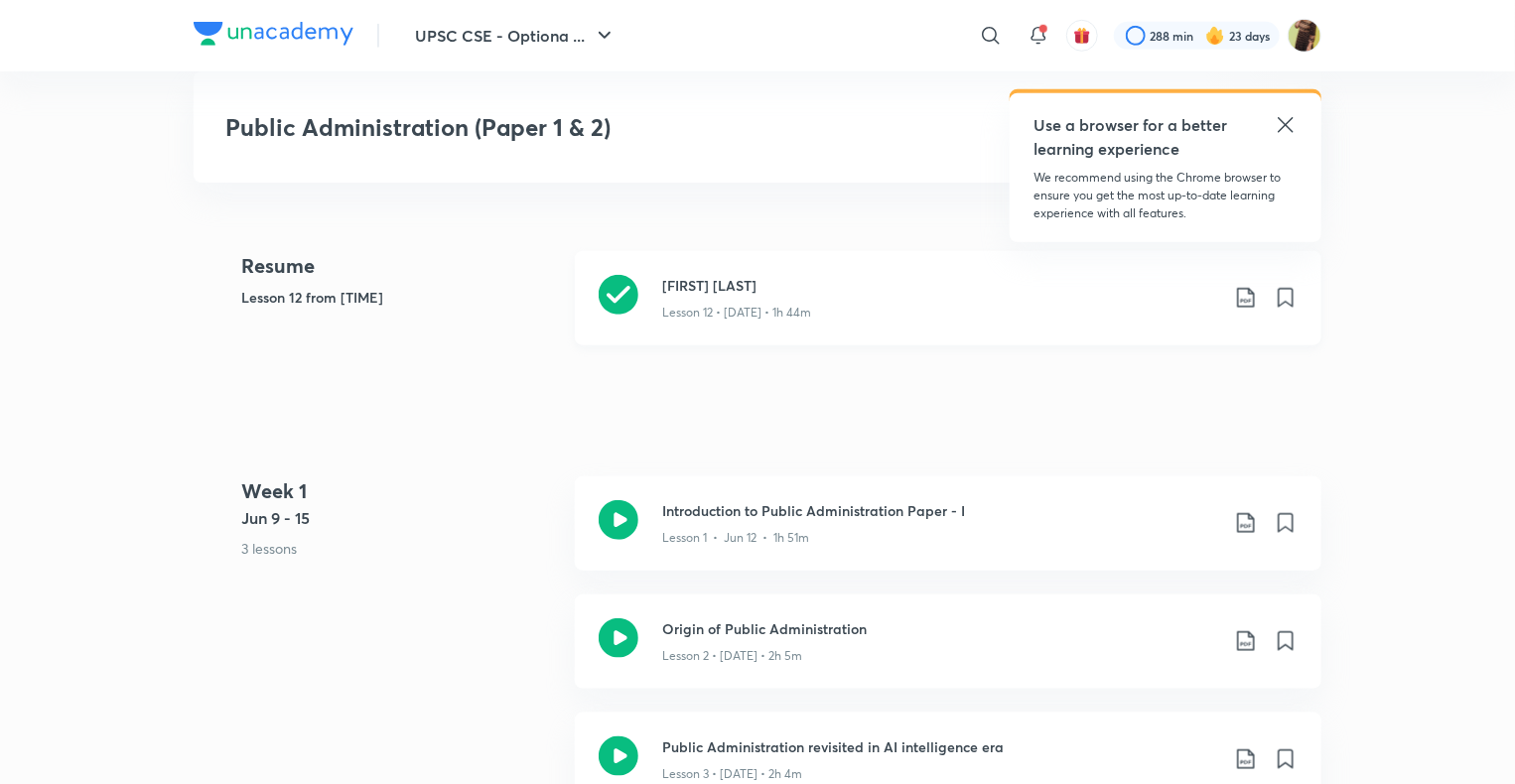 click 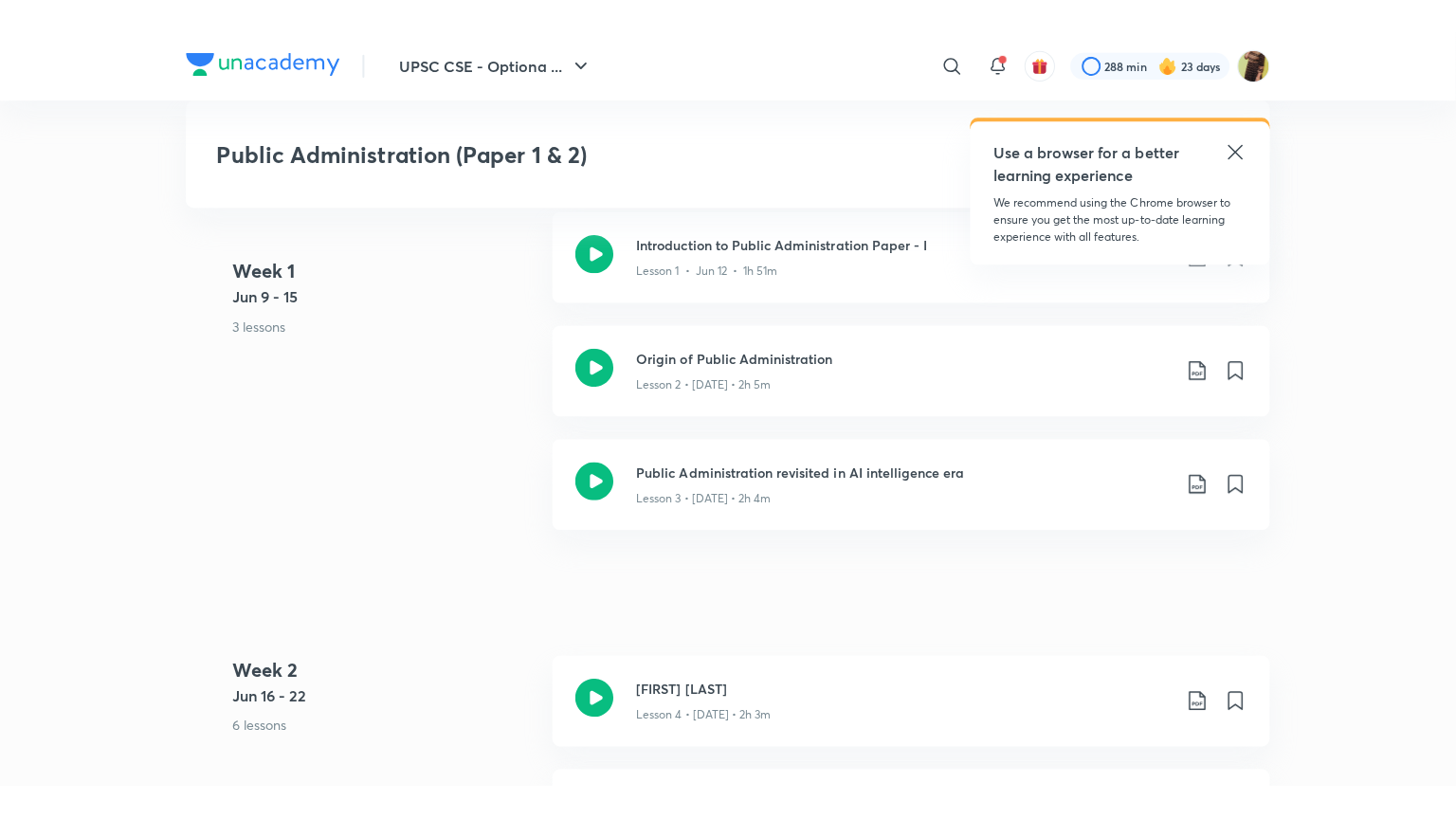 scroll, scrollTop: 1012, scrollLeft: 0, axis: vertical 